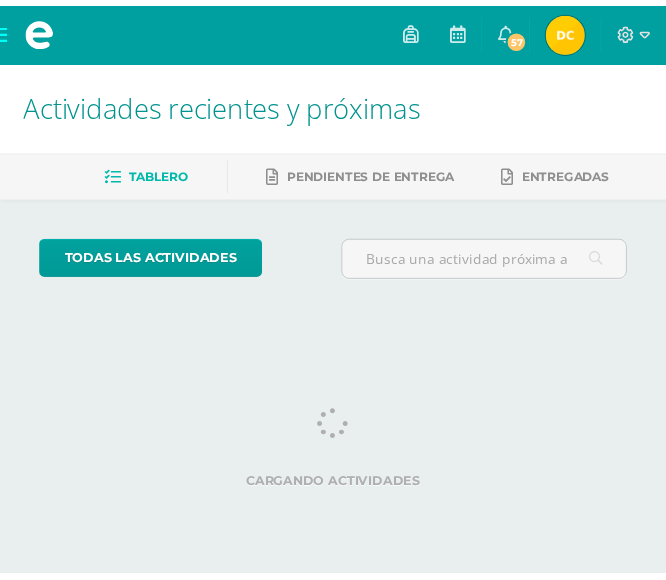 scroll, scrollTop: 0, scrollLeft: 0, axis: both 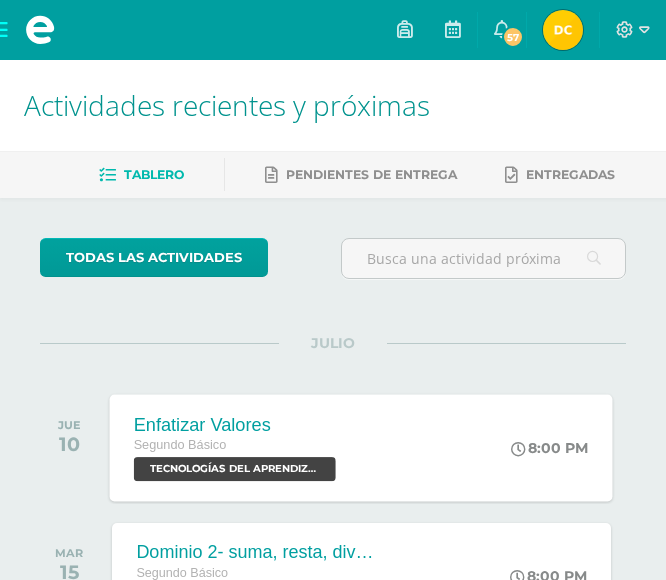 click on "TECNOLOGÍAS DEL APRENDIZAJE Y LA COMUNICACIÓN 'Sección A'" at bounding box center (235, 469) 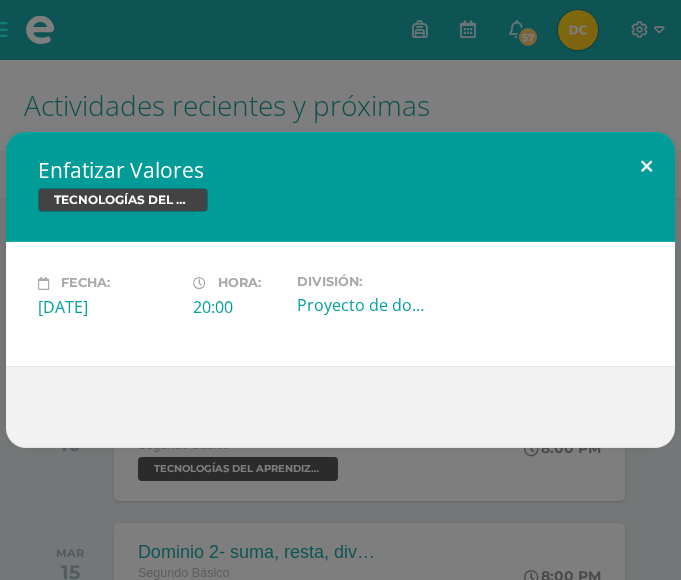 click at bounding box center (646, 166) 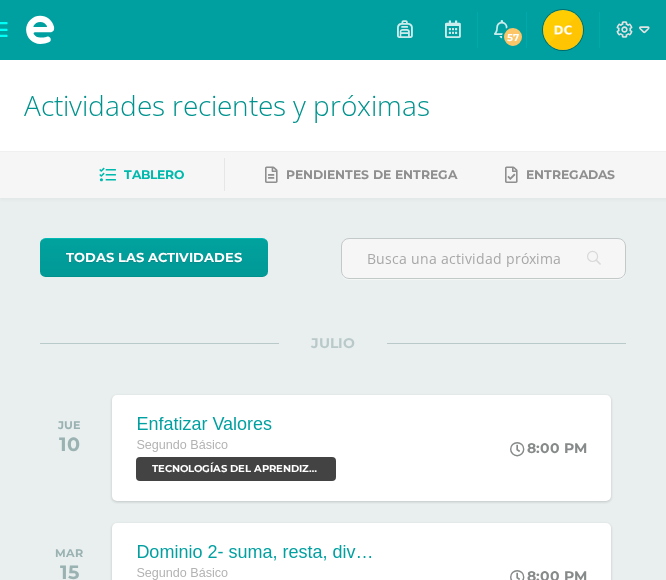 click on "Debora Fabiola
Mi Perfil" at bounding box center (563, 30) 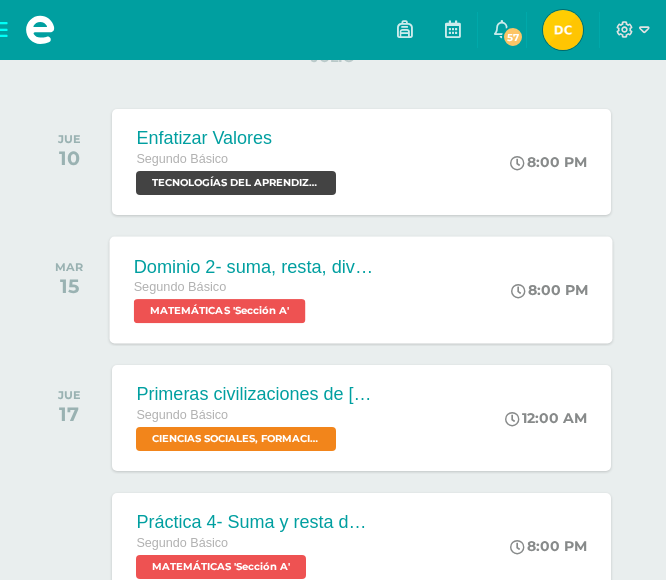 scroll, scrollTop: 0, scrollLeft: 0, axis: both 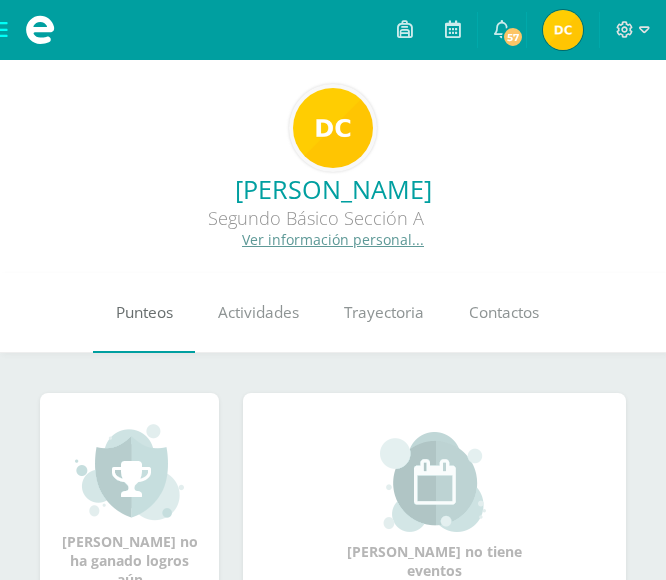 click on "Punteos" at bounding box center (144, 312) 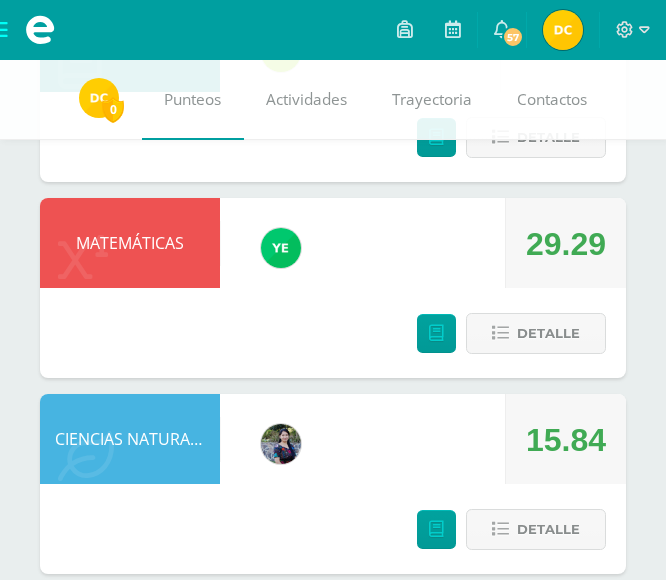 scroll, scrollTop: 842, scrollLeft: 0, axis: vertical 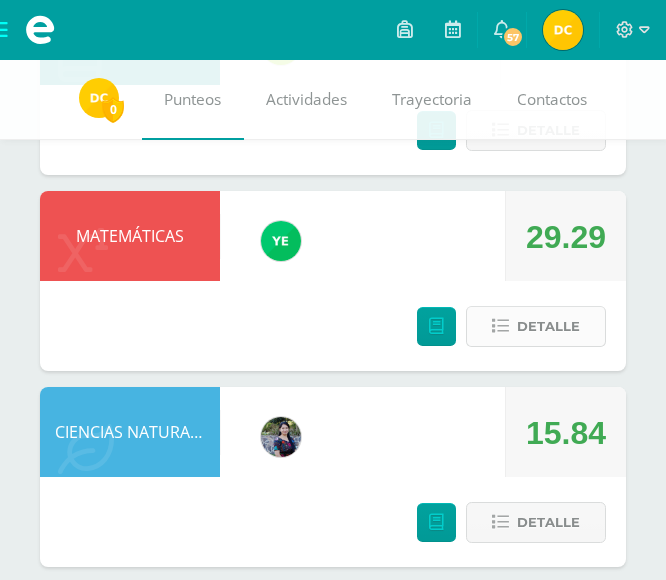 click on "Detalle" at bounding box center (536, 326) 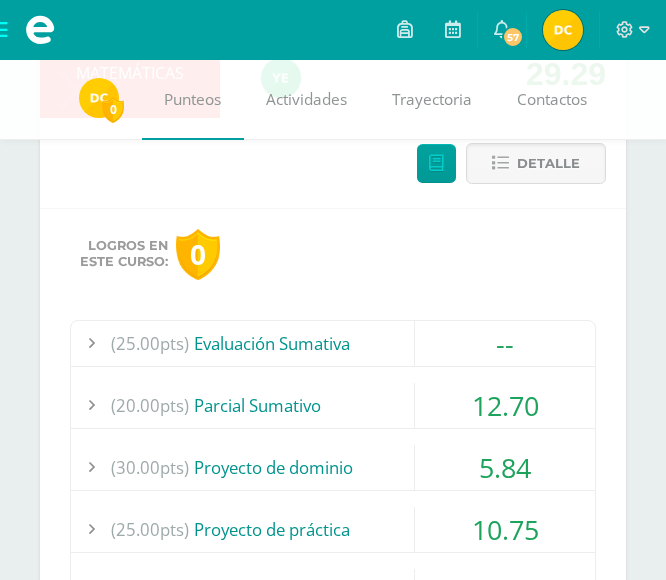scroll, scrollTop: 1006, scrollLeft: 0, axis: vertical 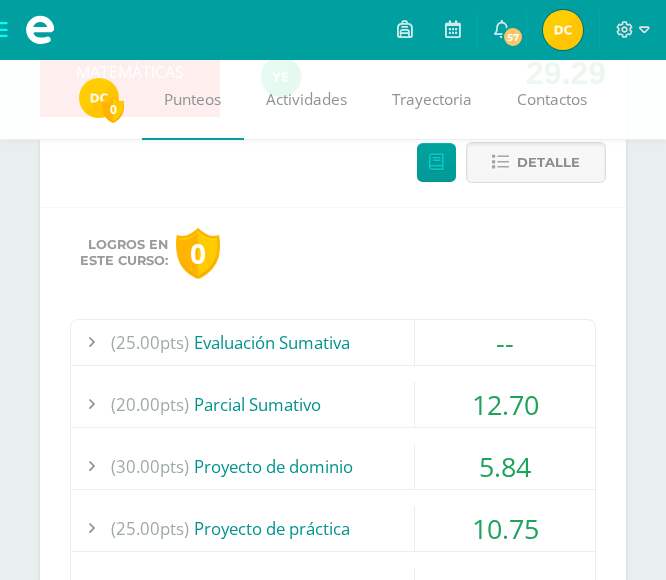 click on "12.70" at bounding box center [505, 404] 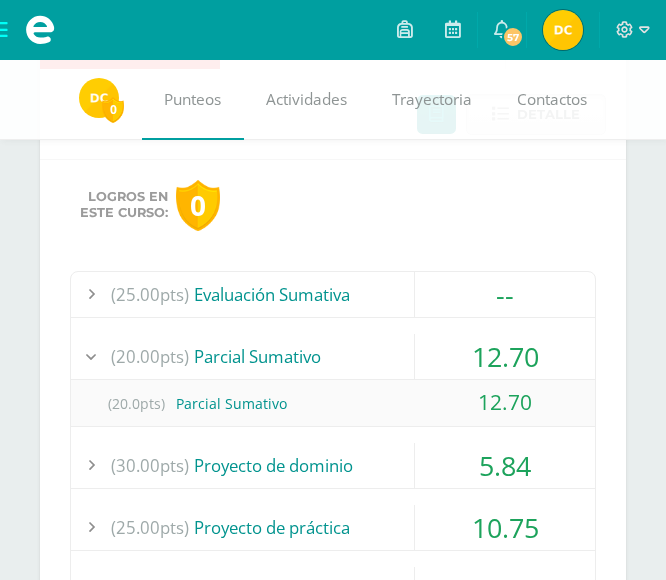 scroll, scrollTop: 1055, scrollLeft: 0, axis: vertical 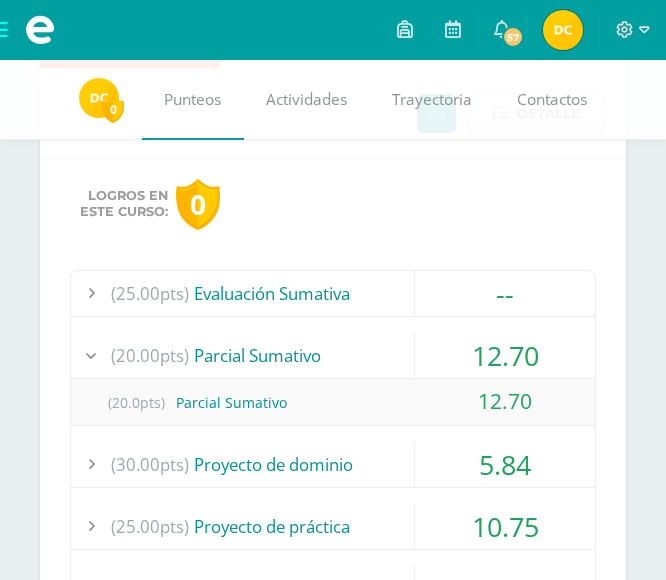 click on "5.84" at bounding box center [505, 464] 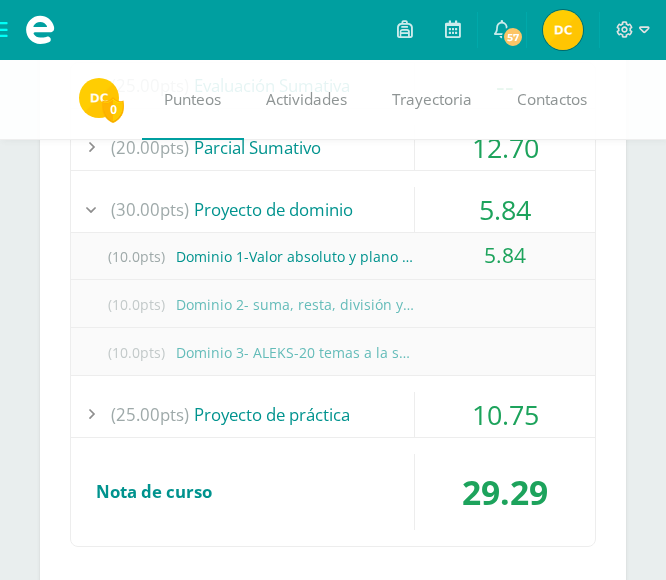 scroll, scrollTop: 1271, scrollLeft: 0, axis: vertical 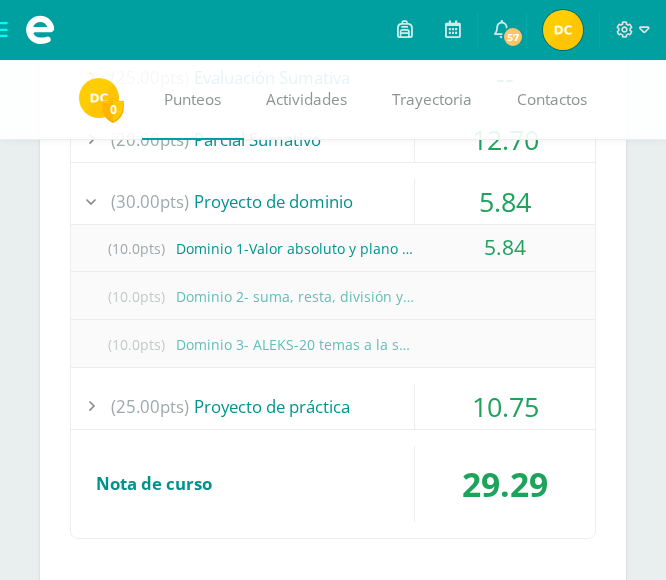 click on "10.75" at bounding box center [505, 406] 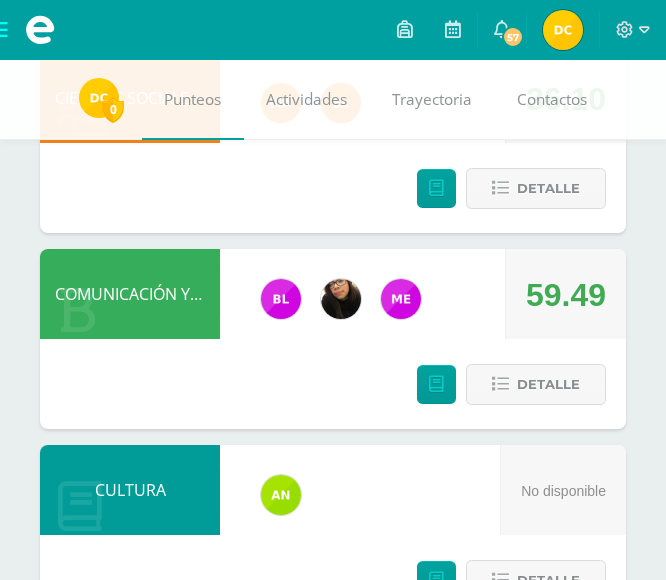 scroll, scrollTop: 2121, scrollLeft: 0, axis: vertical 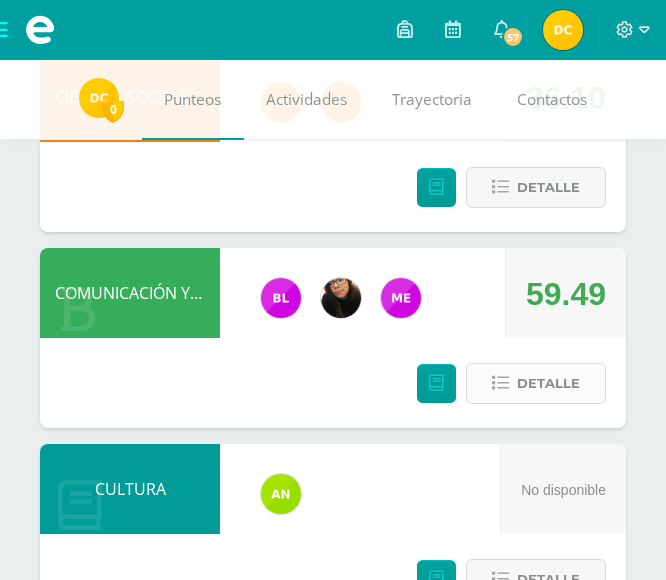 click on "Detalle" at bounding box center (536, 383) 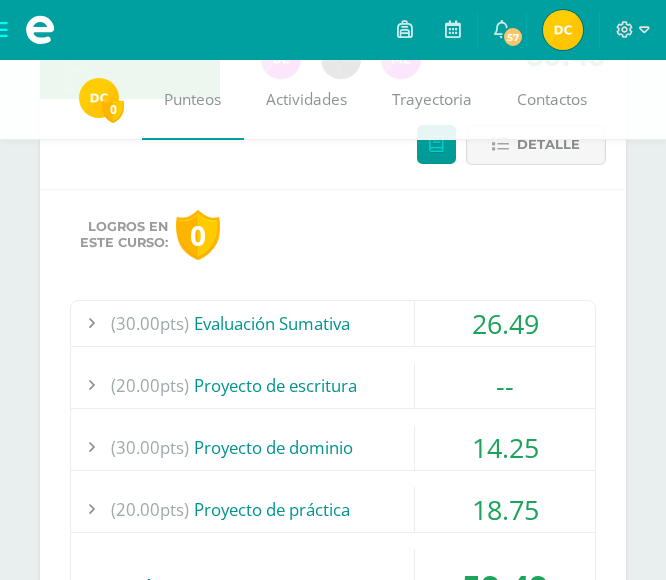 scroll, scrollTop: 2361, scrollLeft: 0, axis: vertical 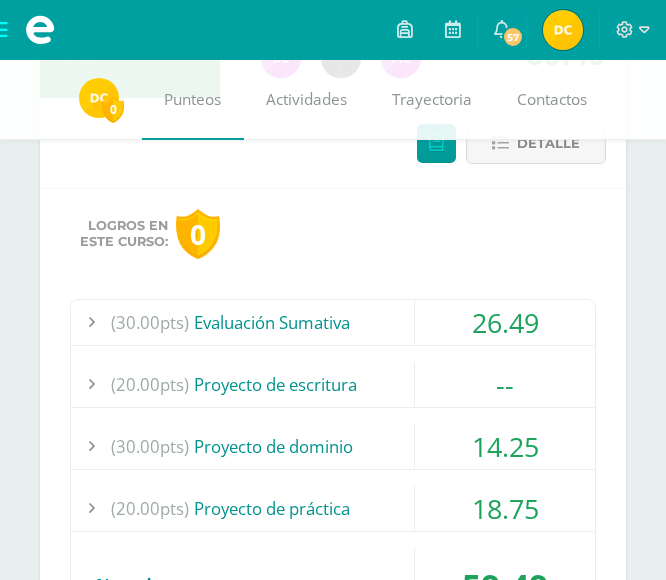 click on "26.49" at bounding box center [505, 322] 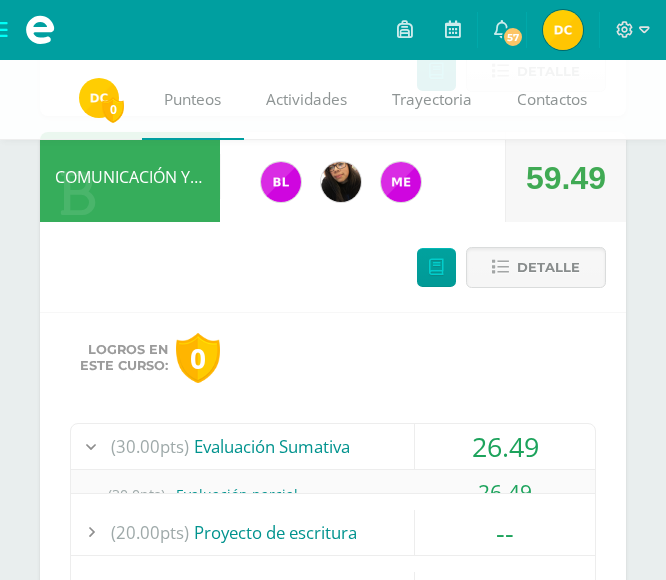scroll, scrollTop: 2122, scrollLeft: 0, axis: vertical 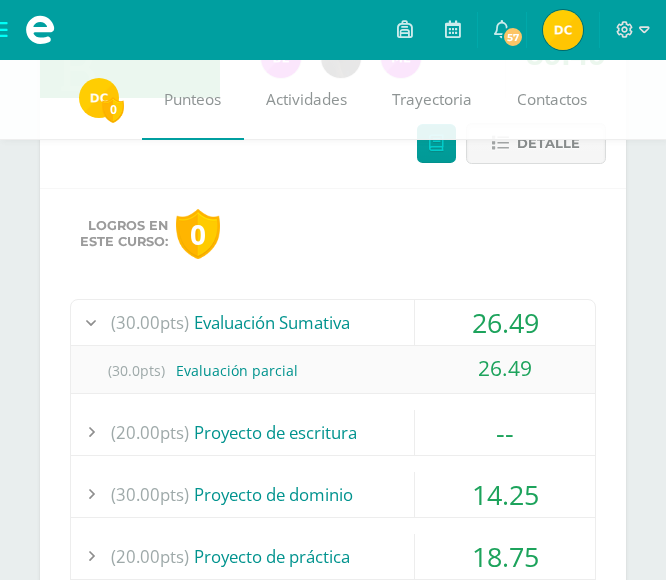 click on "26.49" at bounding box center [505, 322] 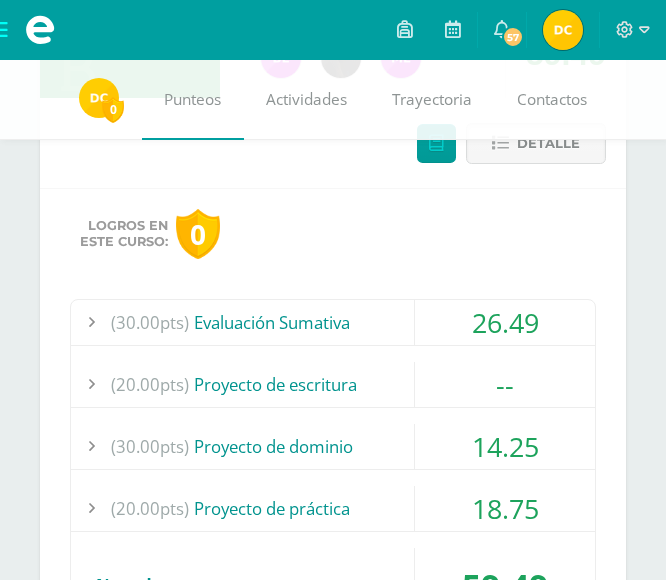 click on "14.25" at bounding box center (505, 446) 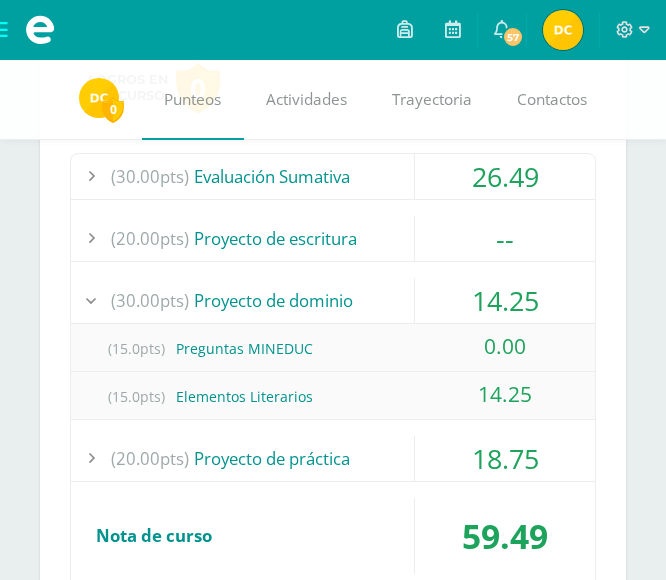 scroll, scrollTop: 2275, scrollLeft: 0, axis: vertical 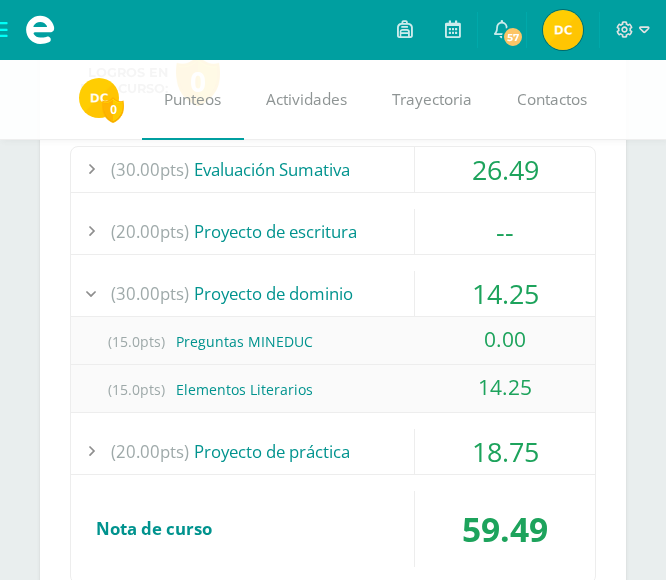 click on "18.75" at bounding box center (505, 451) 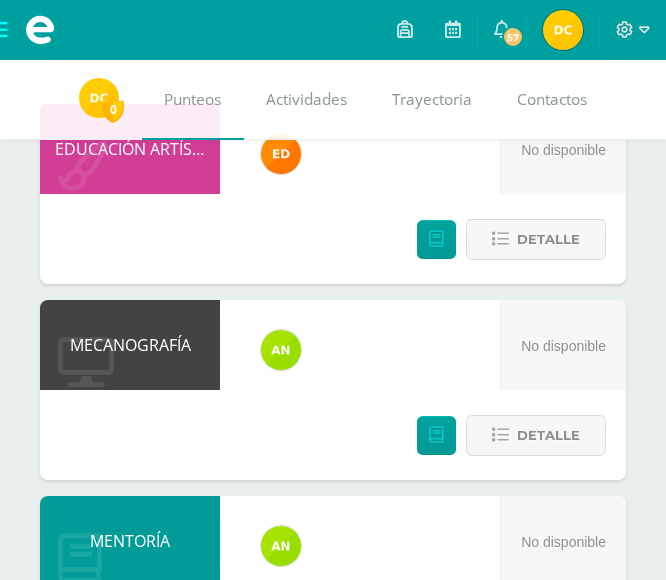 scroll, scrollTop: 0, scrollLeft: 0, axis: both 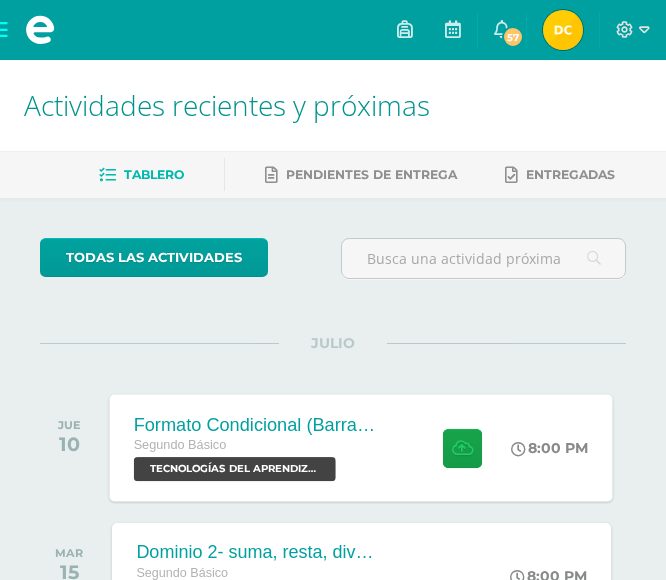 click on "TECNOLOGÍAS DEL APRENDIZAJE Y LA COMUNICACIÓN 'Sección A'" at bounding box center [235, 469] 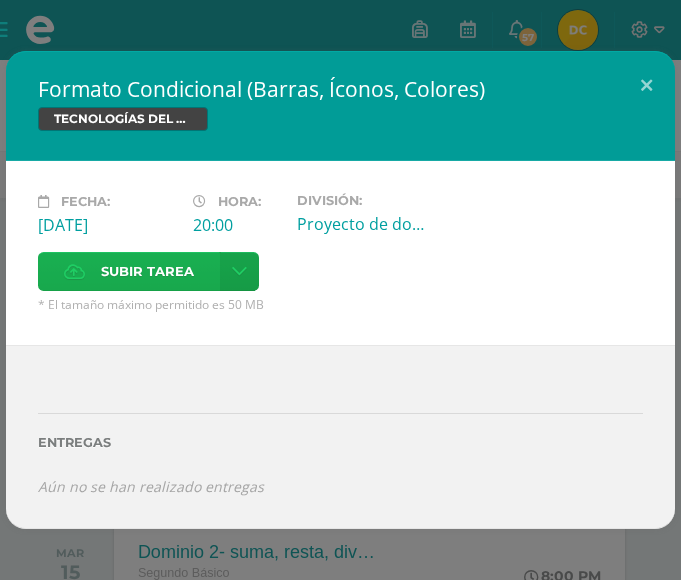 click on "Subir tarea" at bounding box center (147, 271) 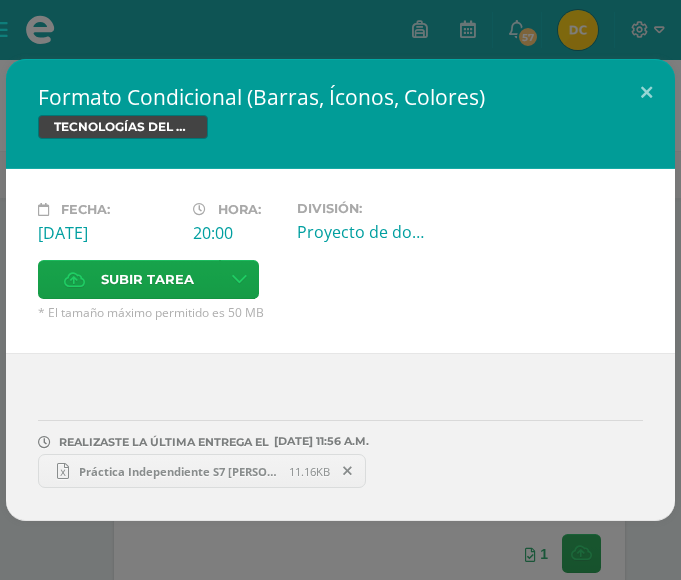 click on "Formato Condicional (Barras, Íconos, Colores)
TECNOLOGÍAS DEL APRENDIZAJE Y LA COMUNICACIÓN
Fecha:
Jueves 10 de Julio
Hora:
20:00
División:" at bounding box center (340, 290) 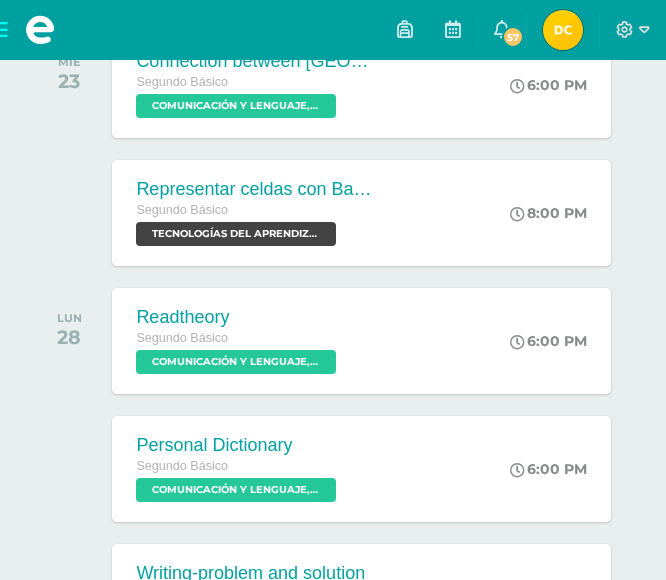 scroll, scrollTop: 1115, scrollLeft: 0, axis: vertical 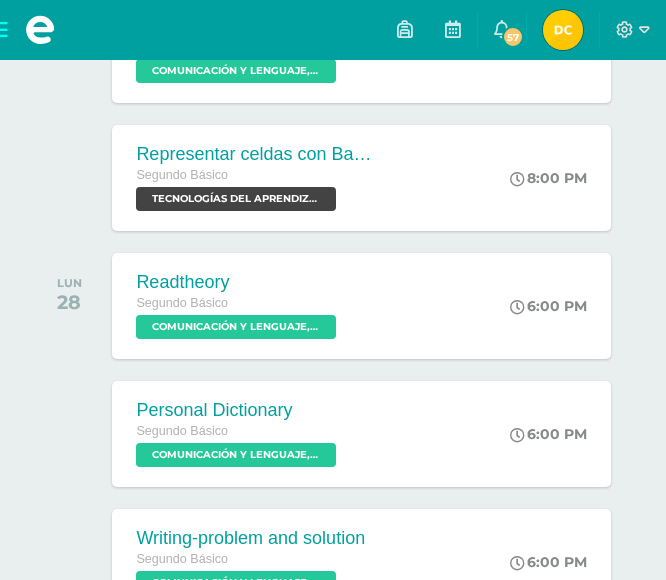 drag, startPoint x: 259, startPoint y: 330, endPoint x: 53, endPoint y: 424, distance: 226.43321 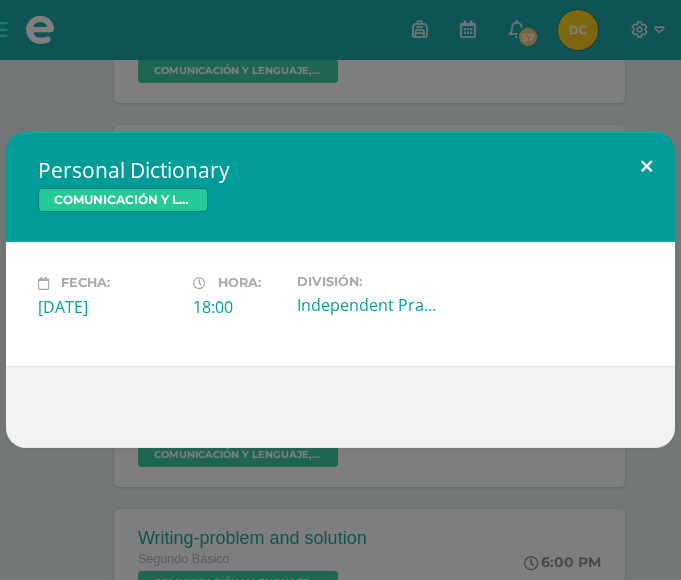 click at bounding box center [646, 166] 